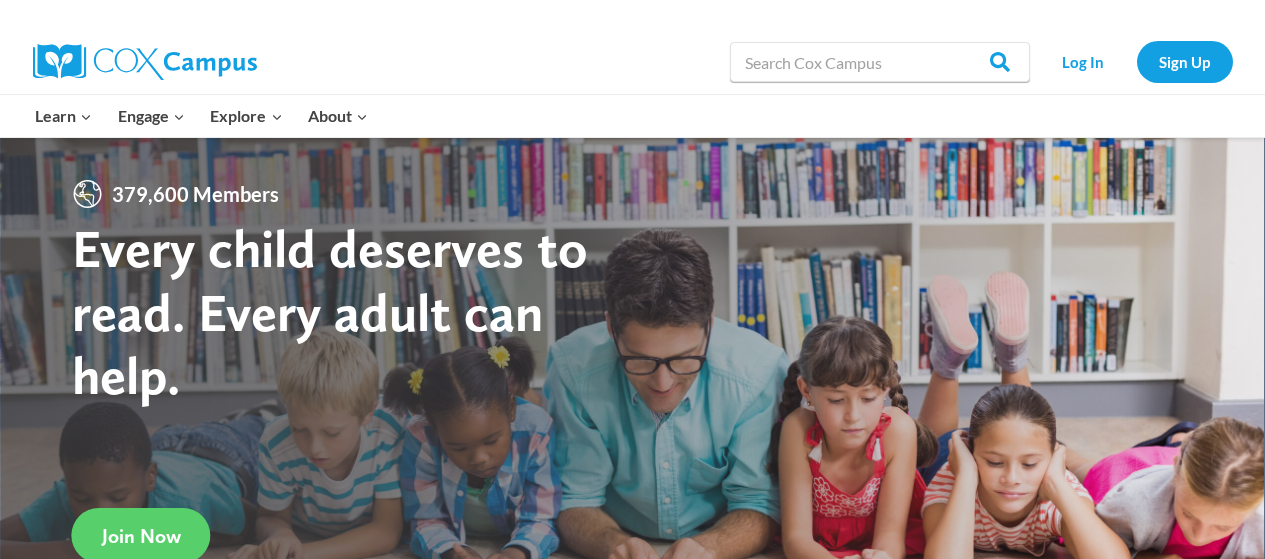 scroll, scrollTop: 0, scrollLeft: 0, axis: both 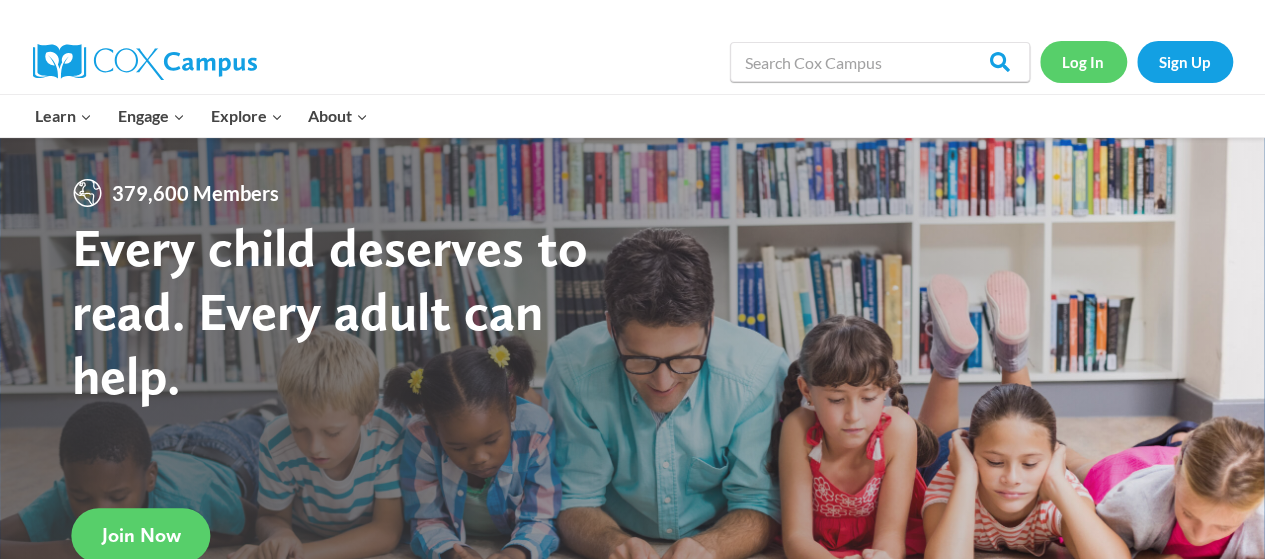click on "Log In" at bounding box center (1083, 61) 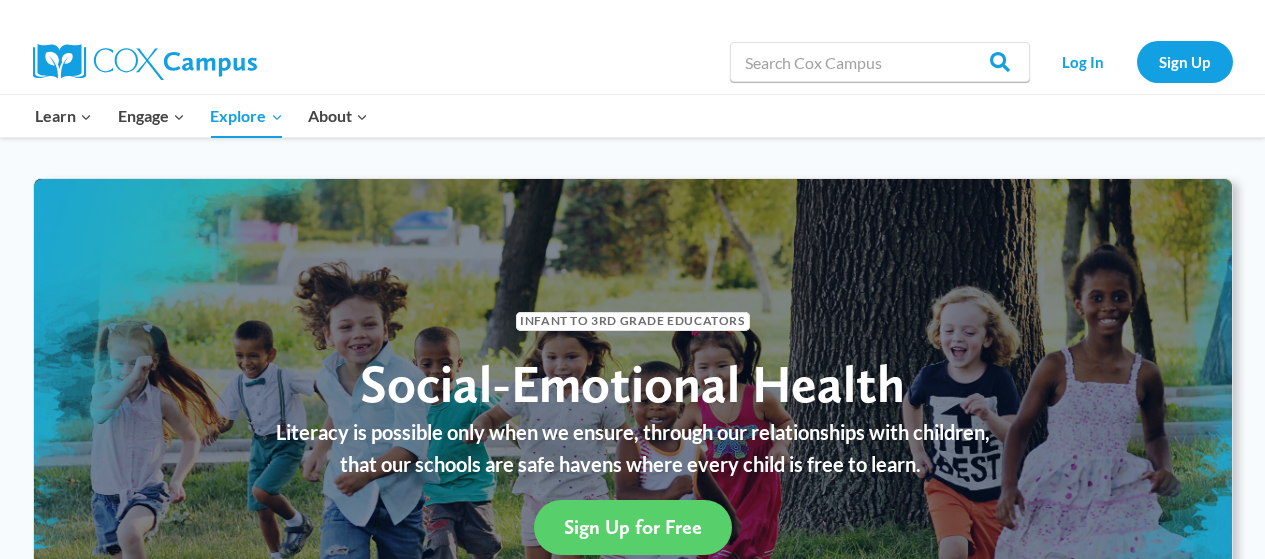 scroll, scrollTop: 0, scrollLeft: 0, axis: both 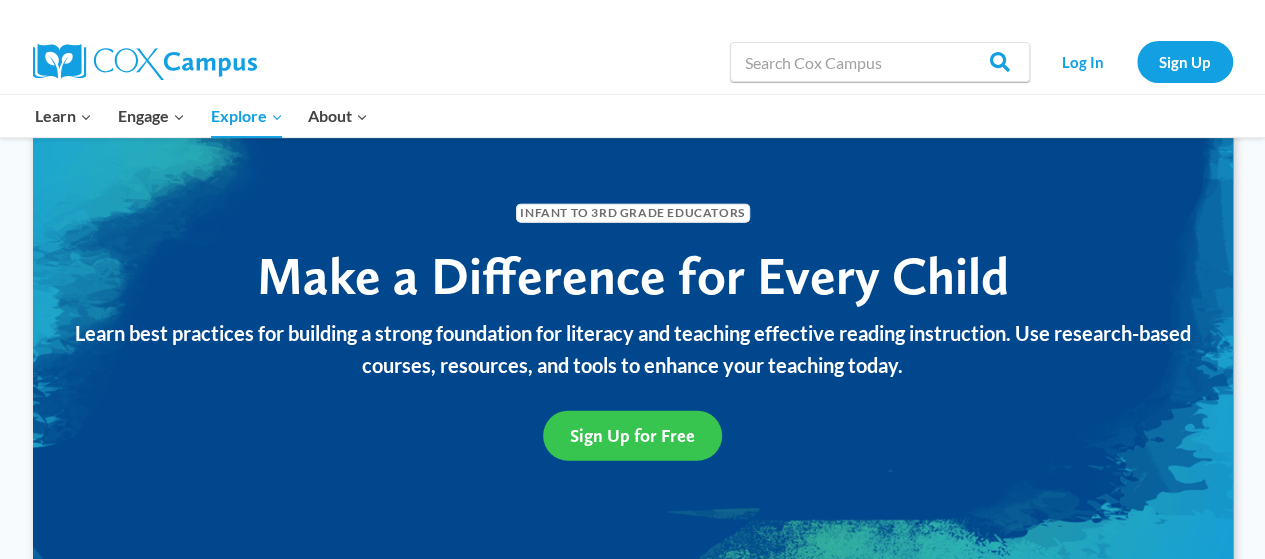 click on "Sign Up for Free" at bounding box center [632, 435] 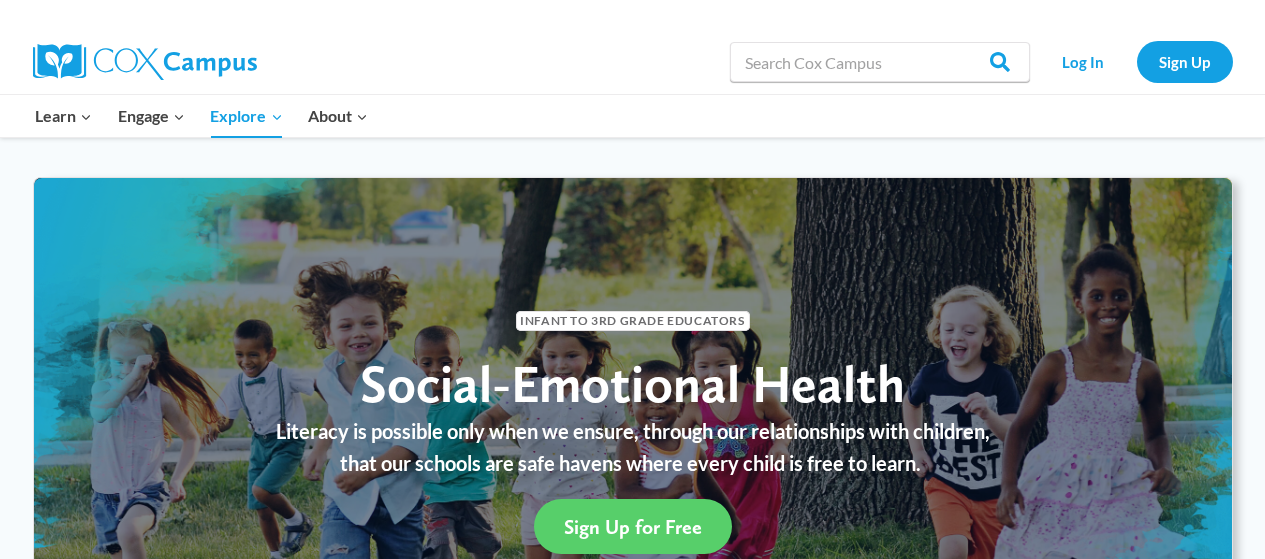 scroll, scrollTop: 1932, scrollLeft: 0, axis: vertical 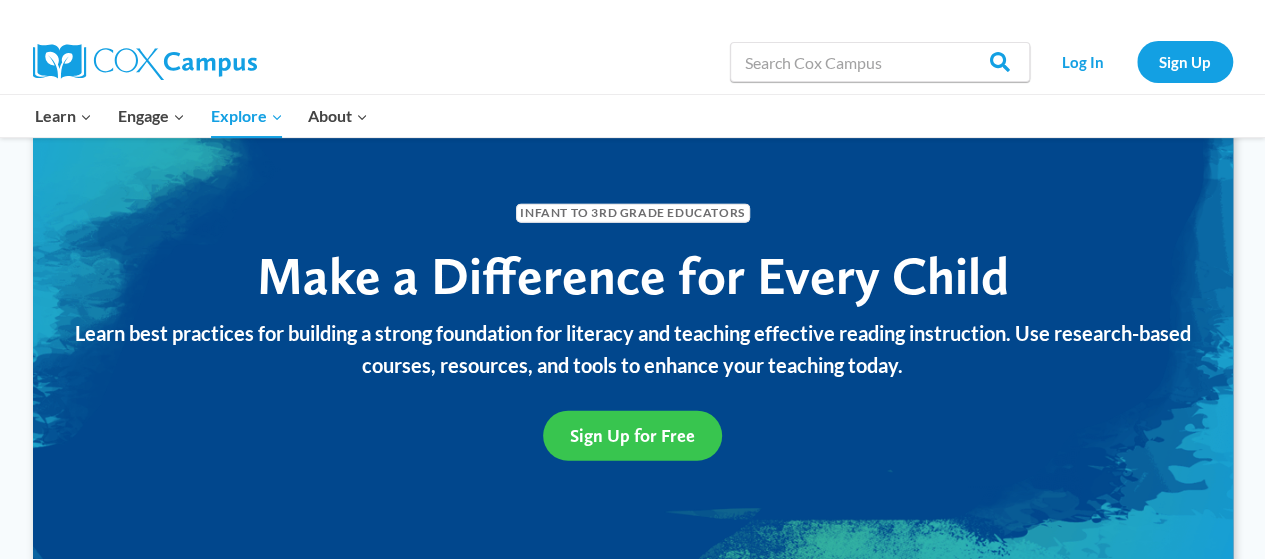 click on "Sign Up for Free" at bounding box center [632, 435] 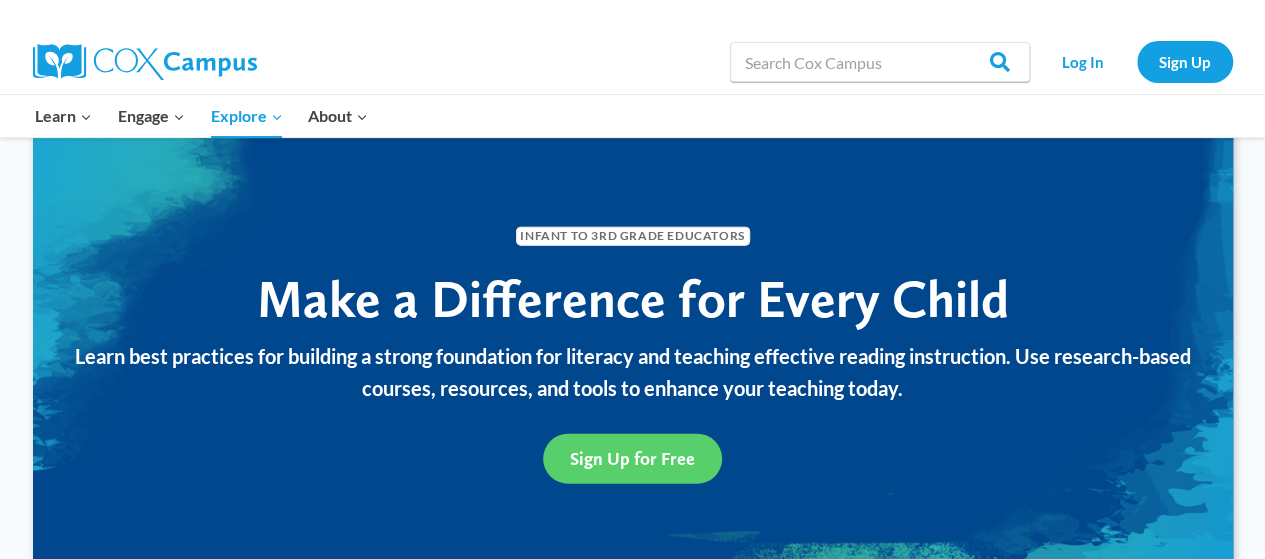 scroll, scrollTop: 0, scrollLeft: 0, axis: both 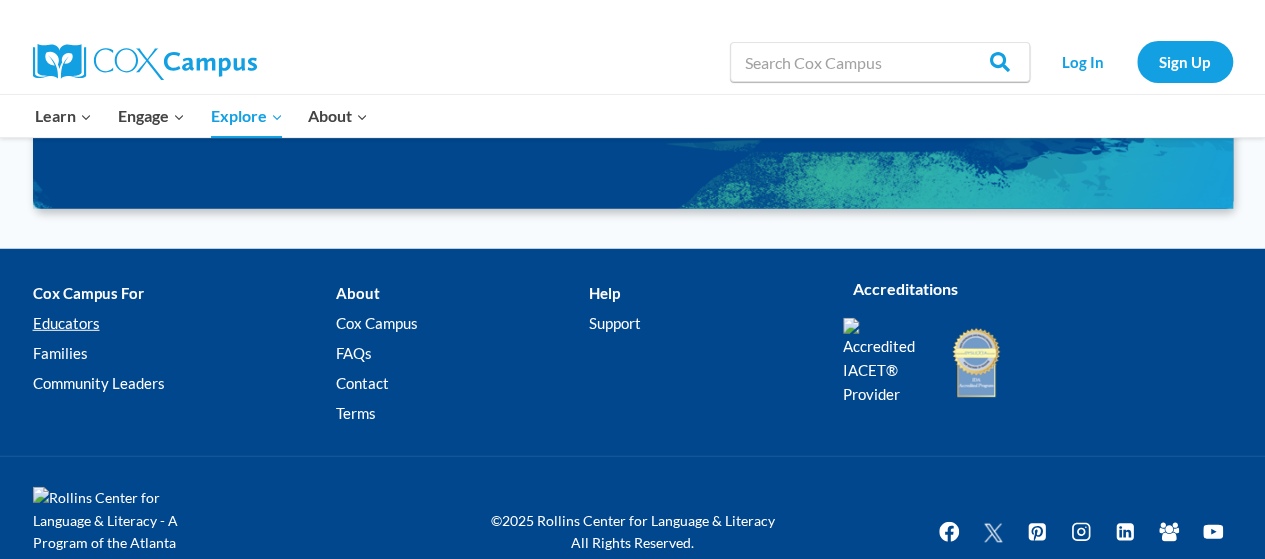click on "Educators" at bounding box center (184, 324) 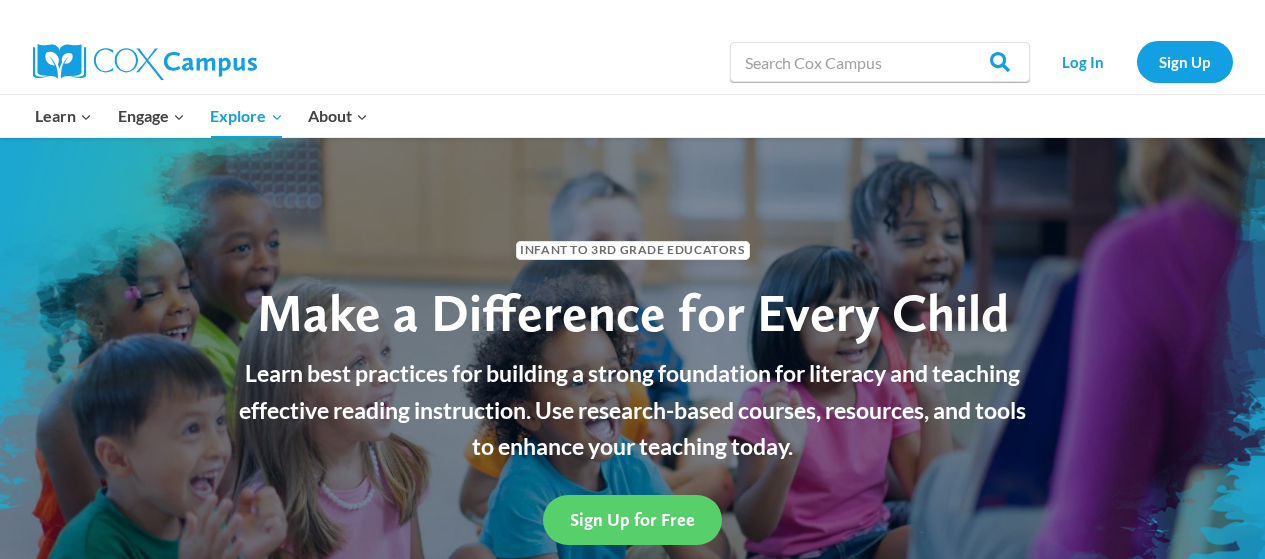 scroll, scrollTop: 0, scrollLeft: 0, axis: both 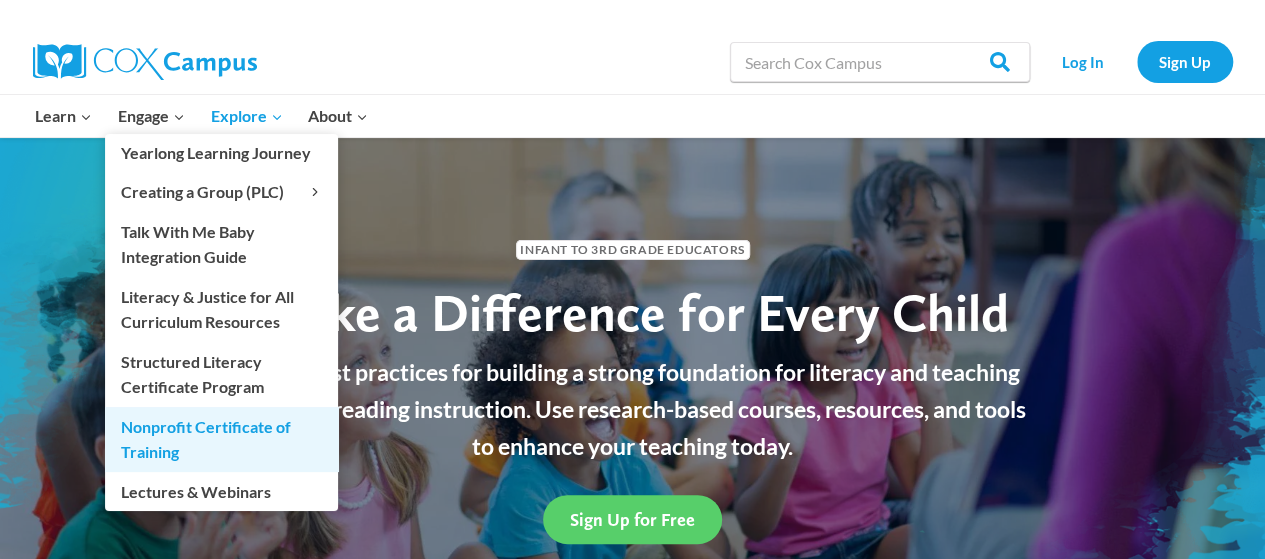 click on "Nonprofit Certificate of Training" at bounding box center [221, 439] 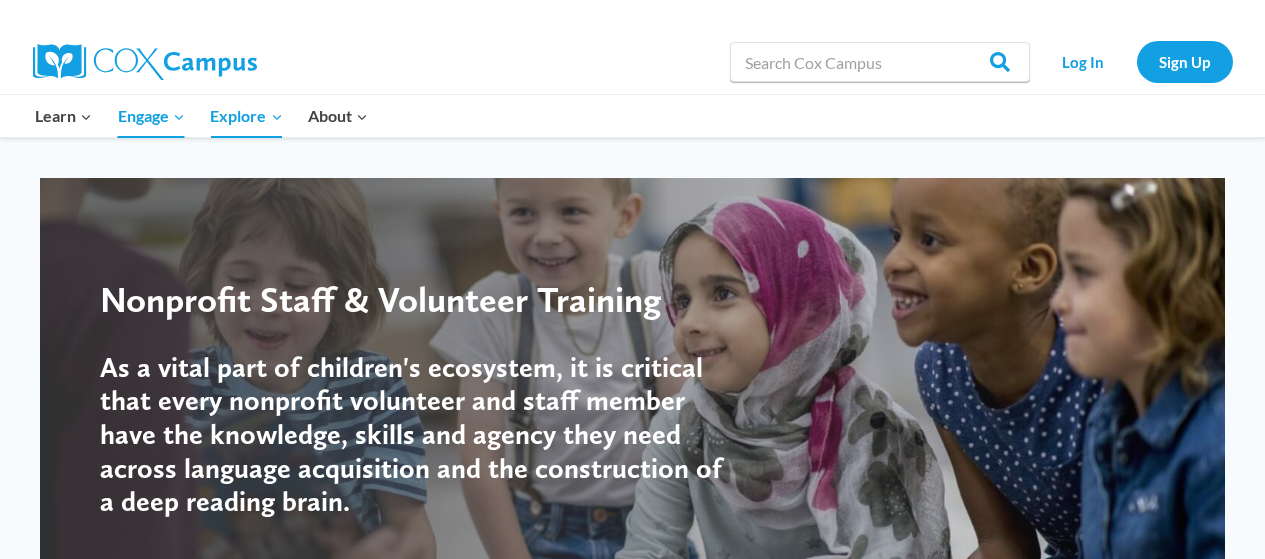 scroll, scrollTop: 0, scrollLeft: 0, axis: both 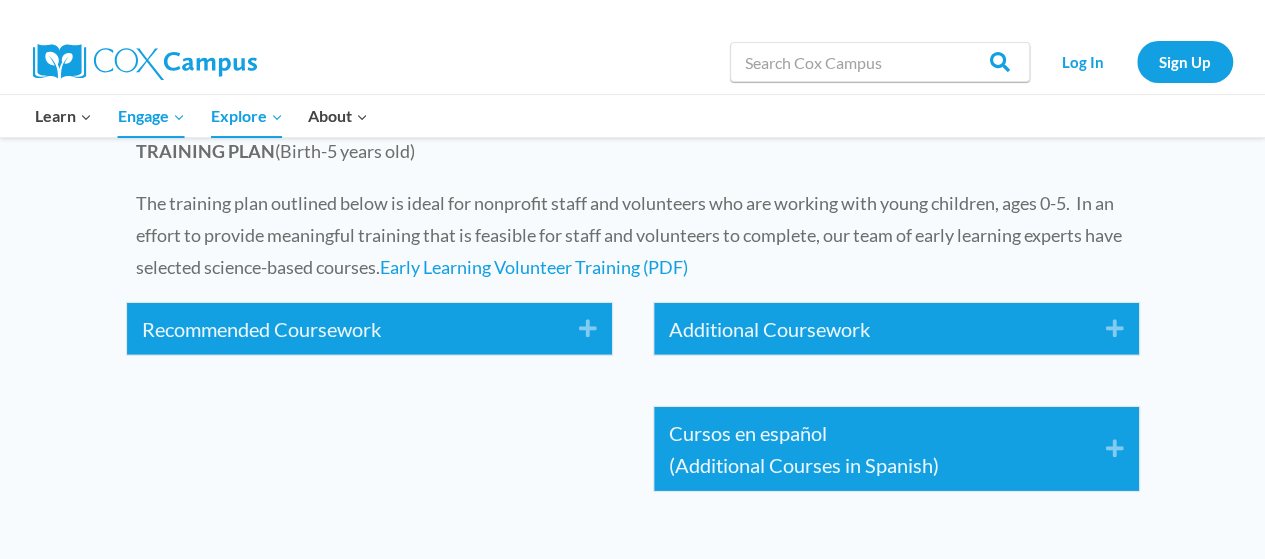 click at bounding box center (145, 62) 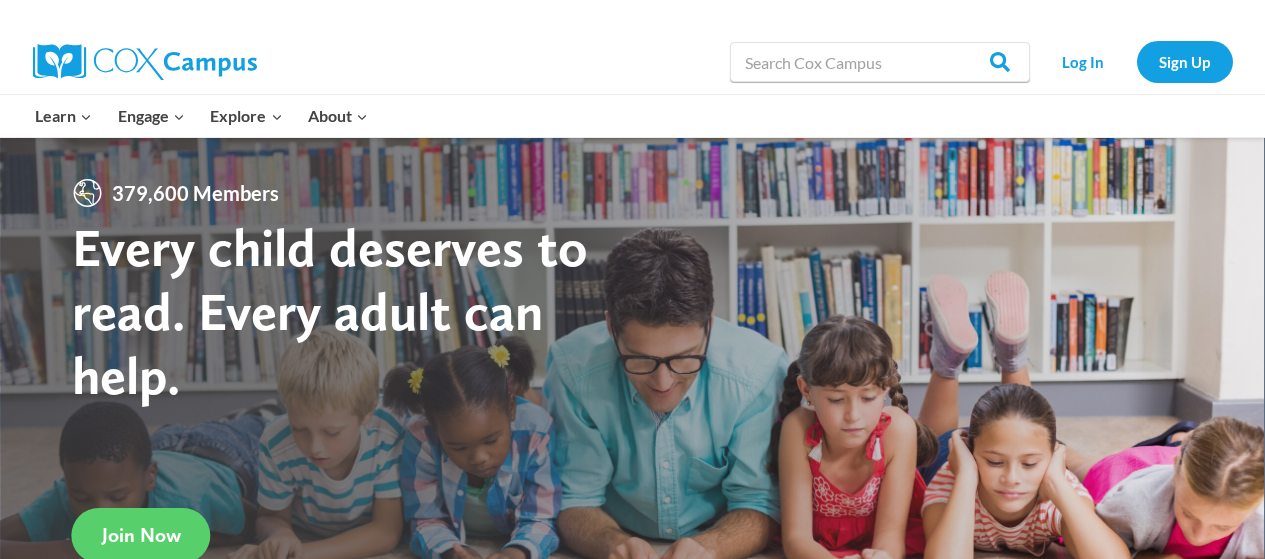 scroll, scrollTop: 0, scrollLeft: 0, axis: both 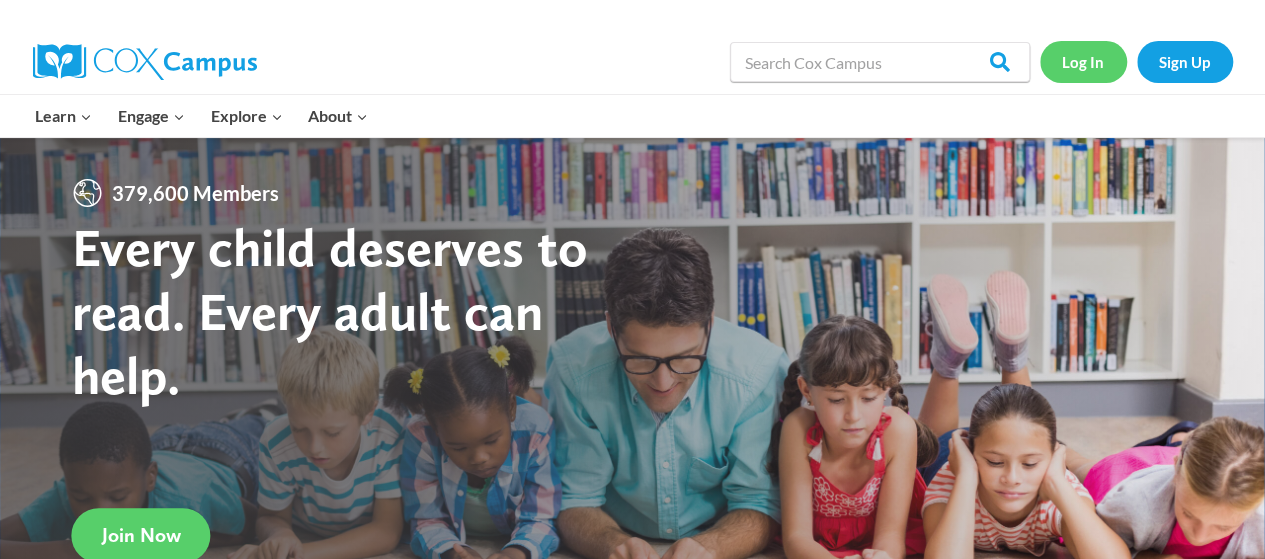 click on "Log In" at bounding box center [1083, 61] 